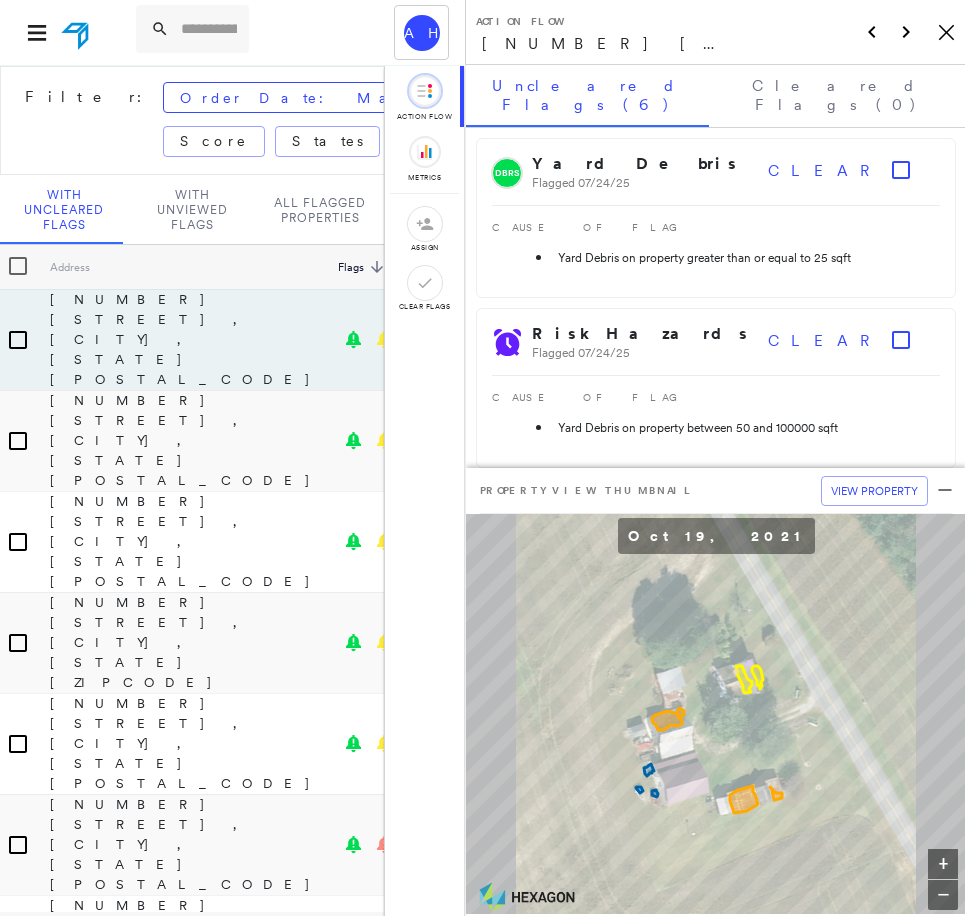 click on "Icon_Closemodal" 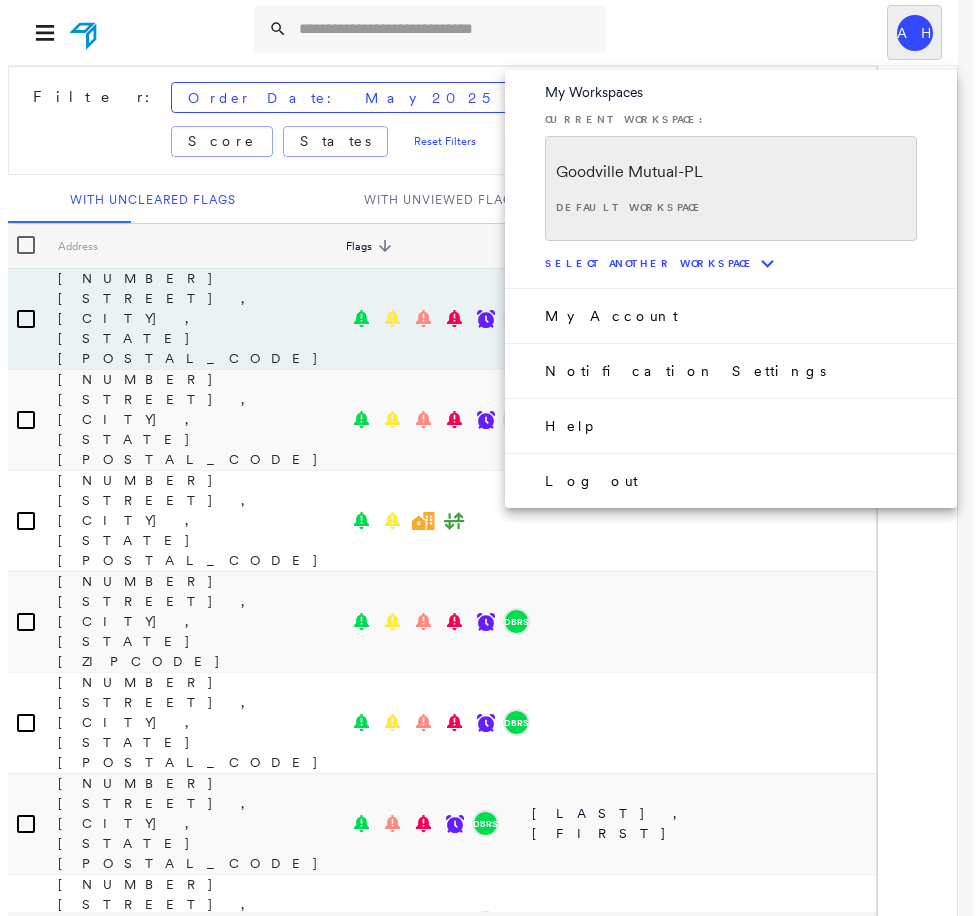 scroll, scrollTop: 0, scrollLeft: 0, axis: both 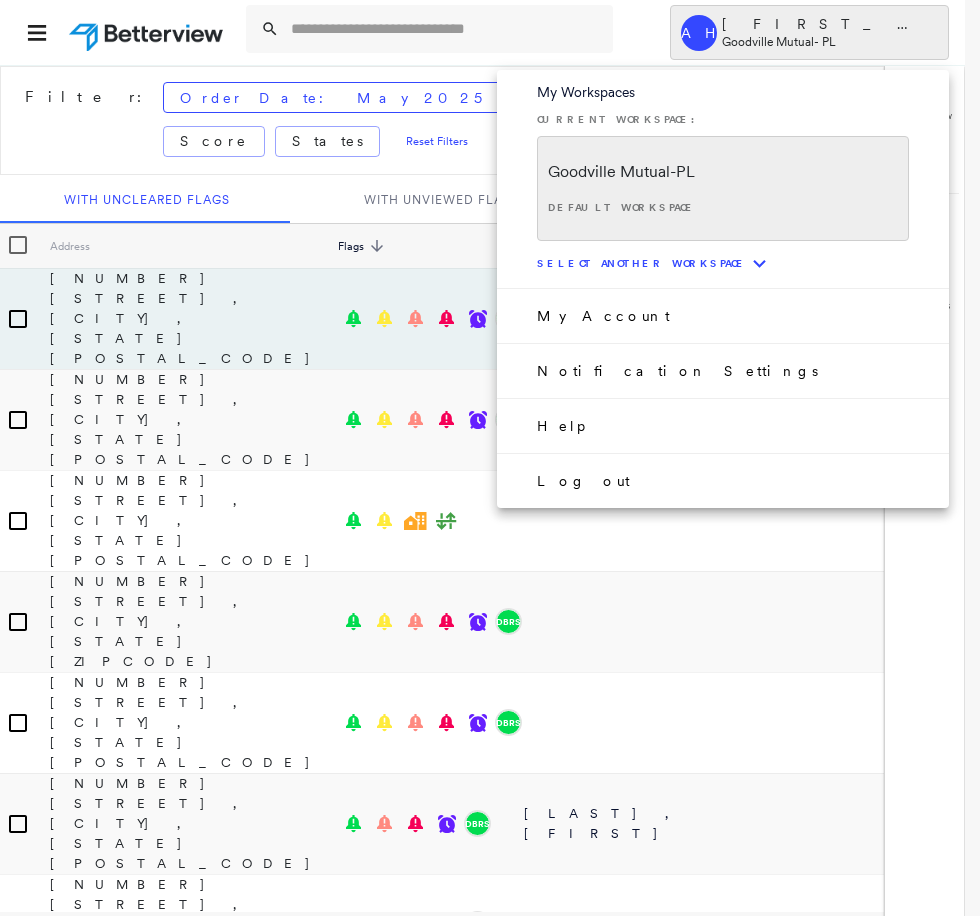 click at bounding box center [490, 458] 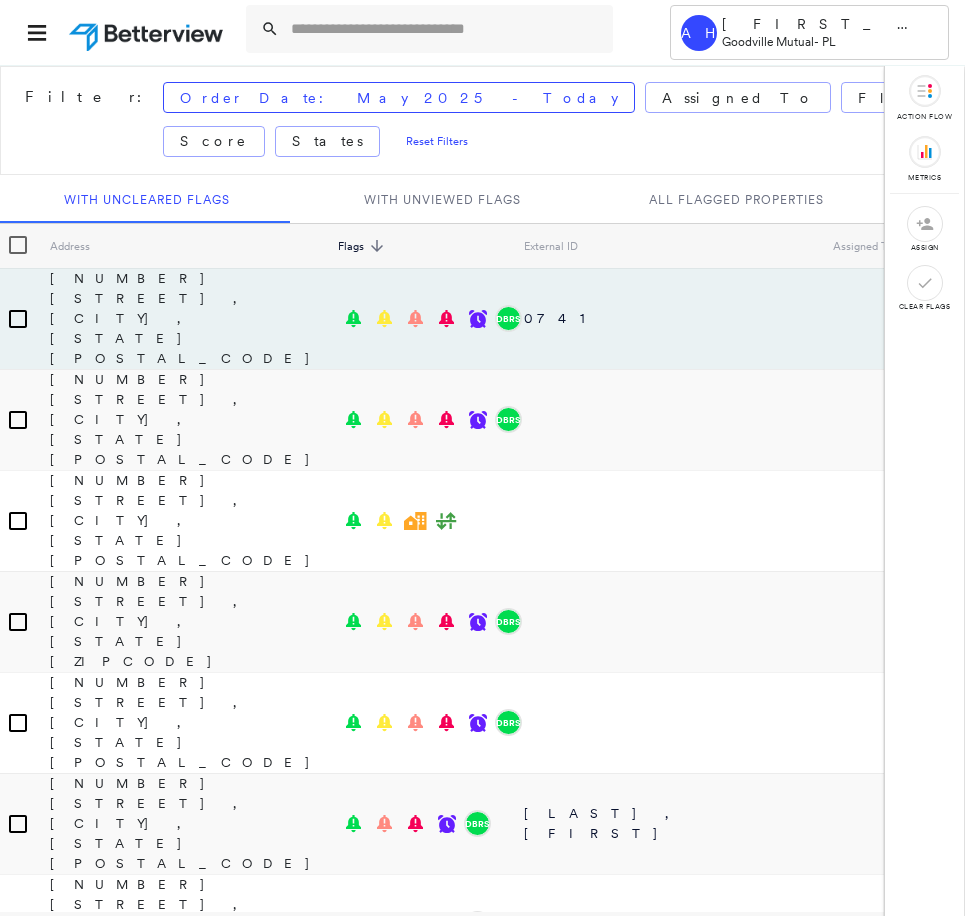 click at bounding box center [446, 29] 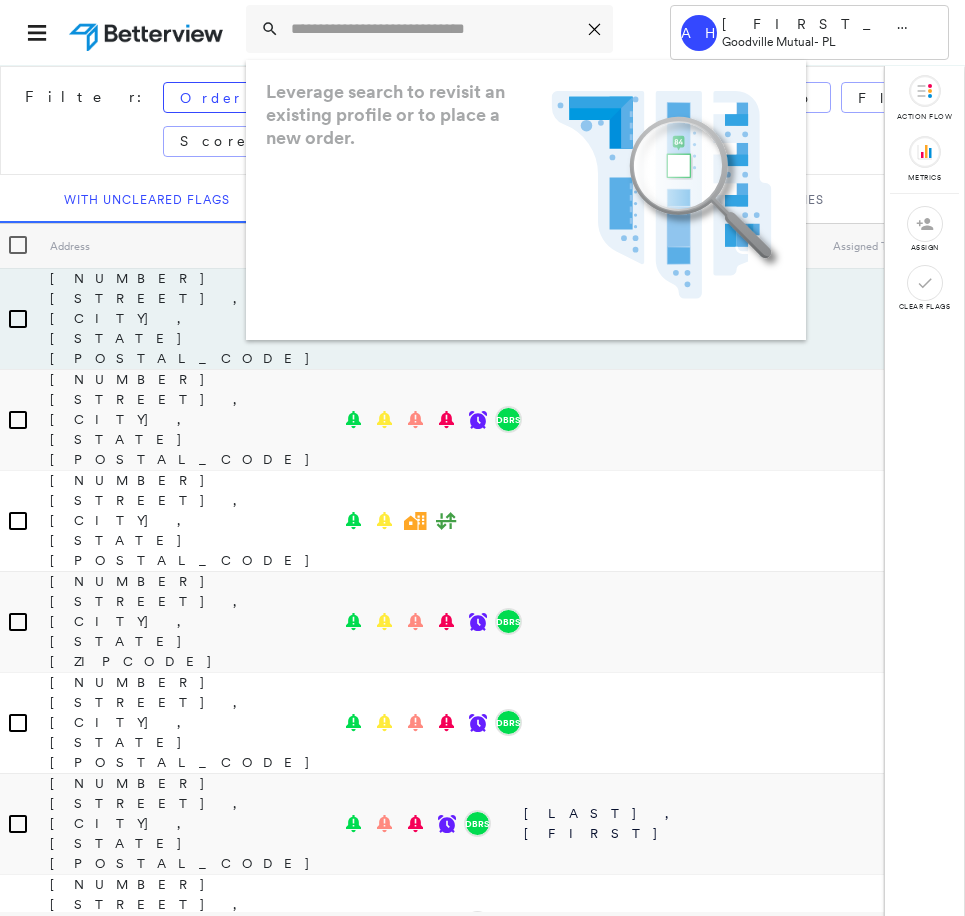 paste on "**********" 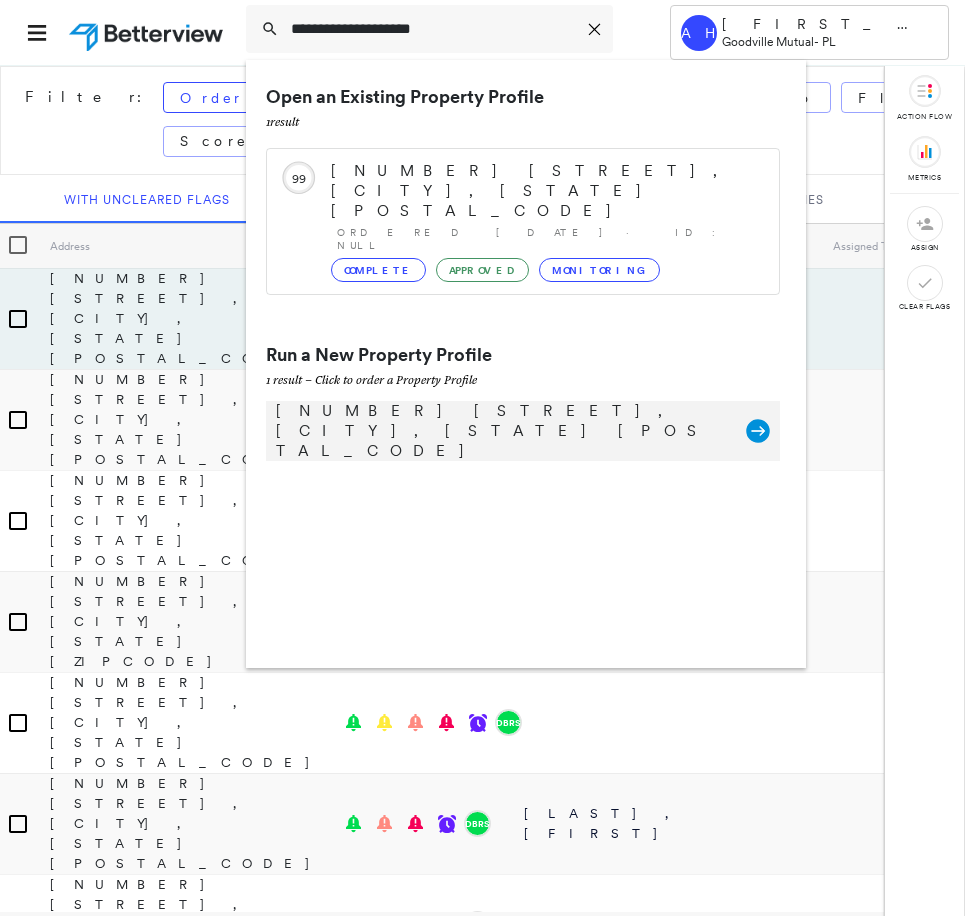 type on "**********" 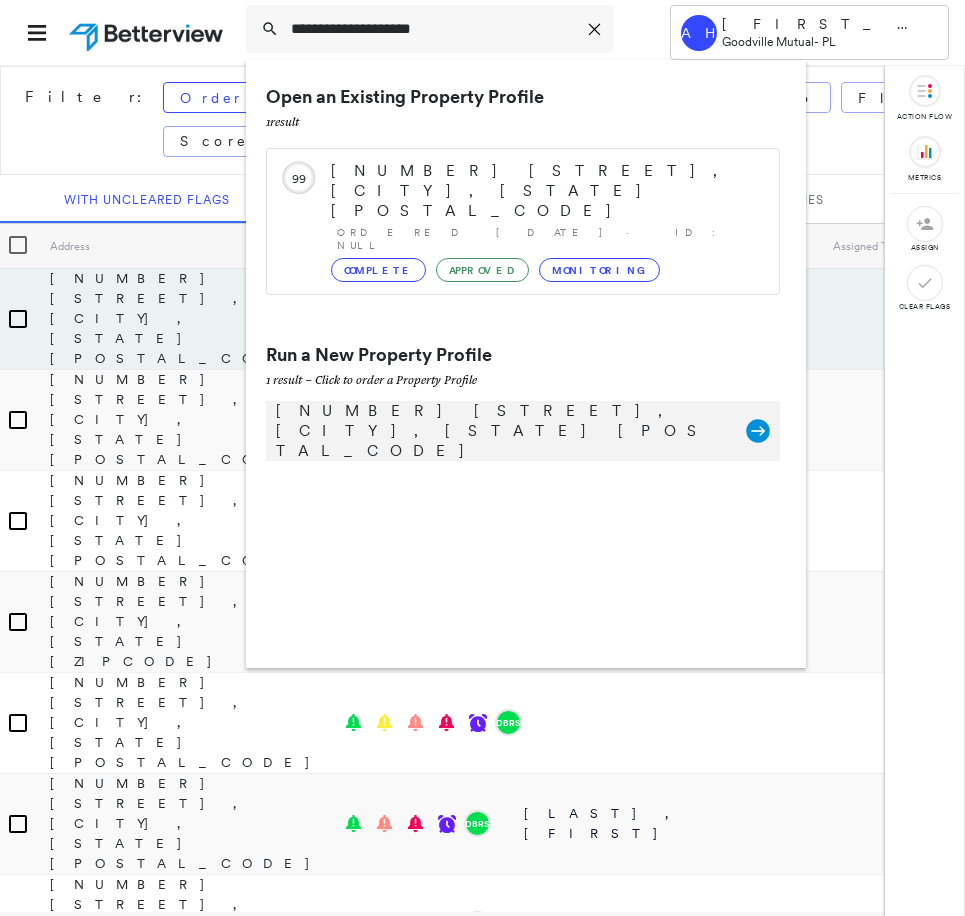 click on "[NUMBER] [STREET], [CITY], [STATE] [POSTAL_CODE]" at bounding box center [501, 431] 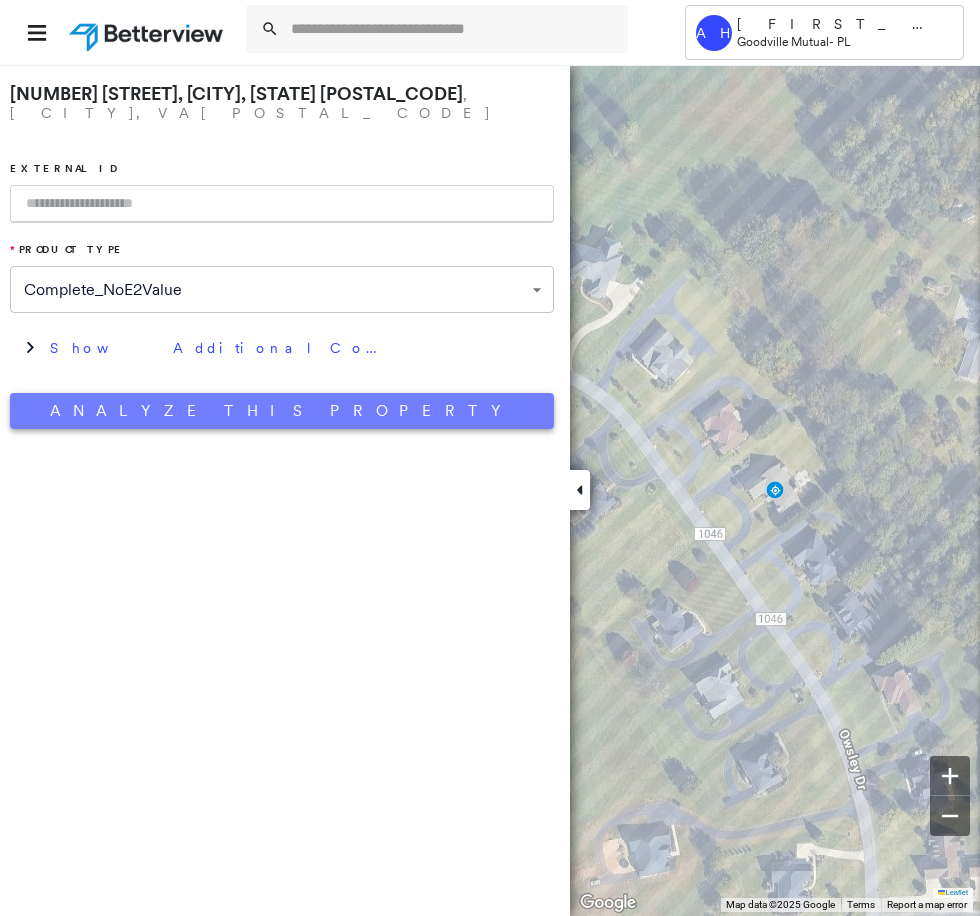 click on "Analyze This Property" at bounding box center (282, 411) 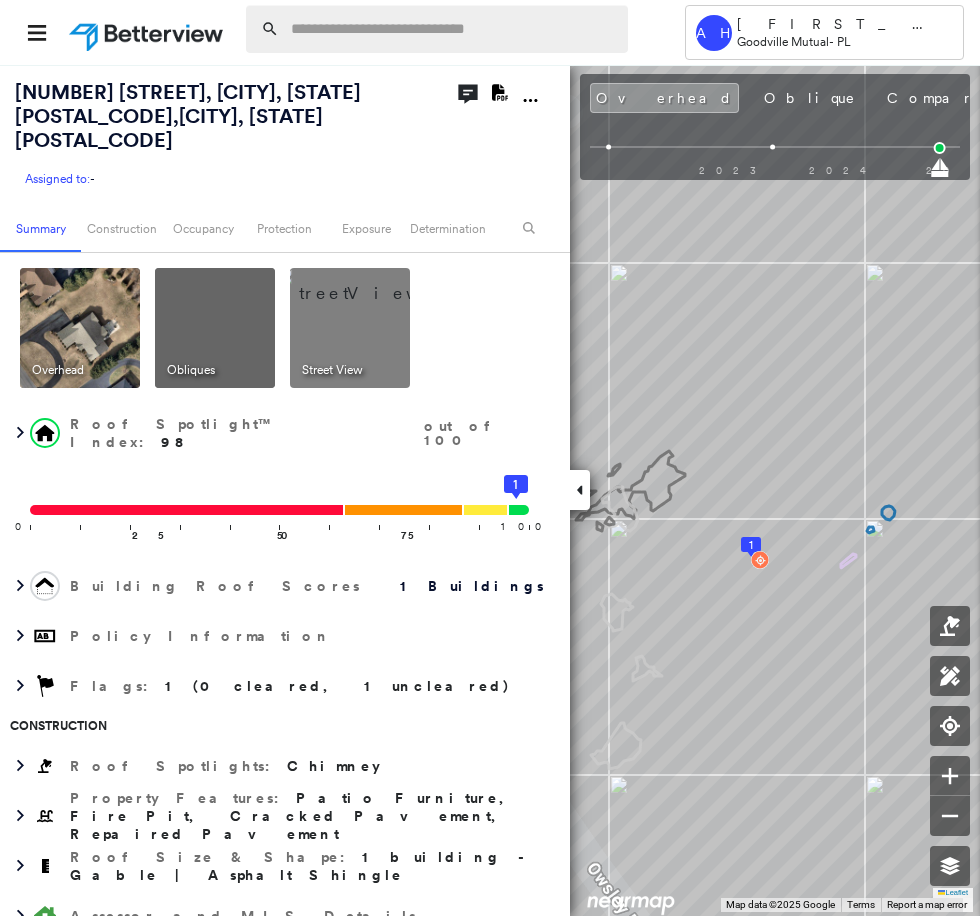 click at bounding box center [453, 29] 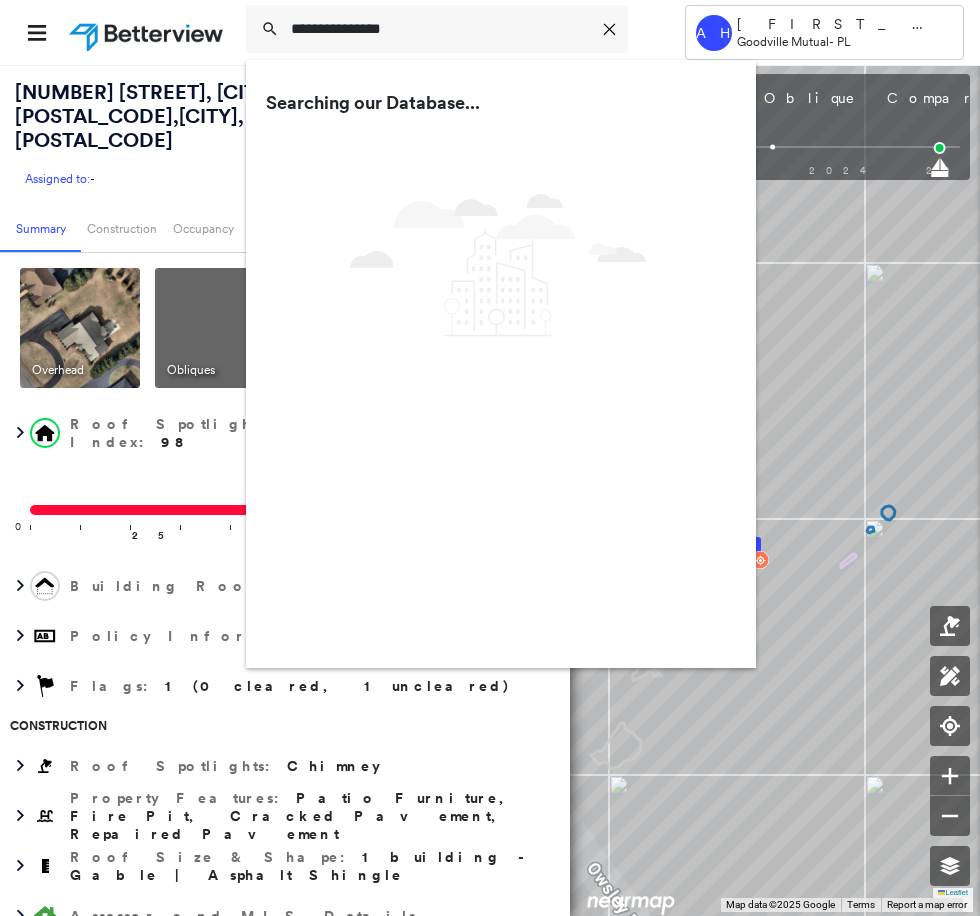 type on "**********" 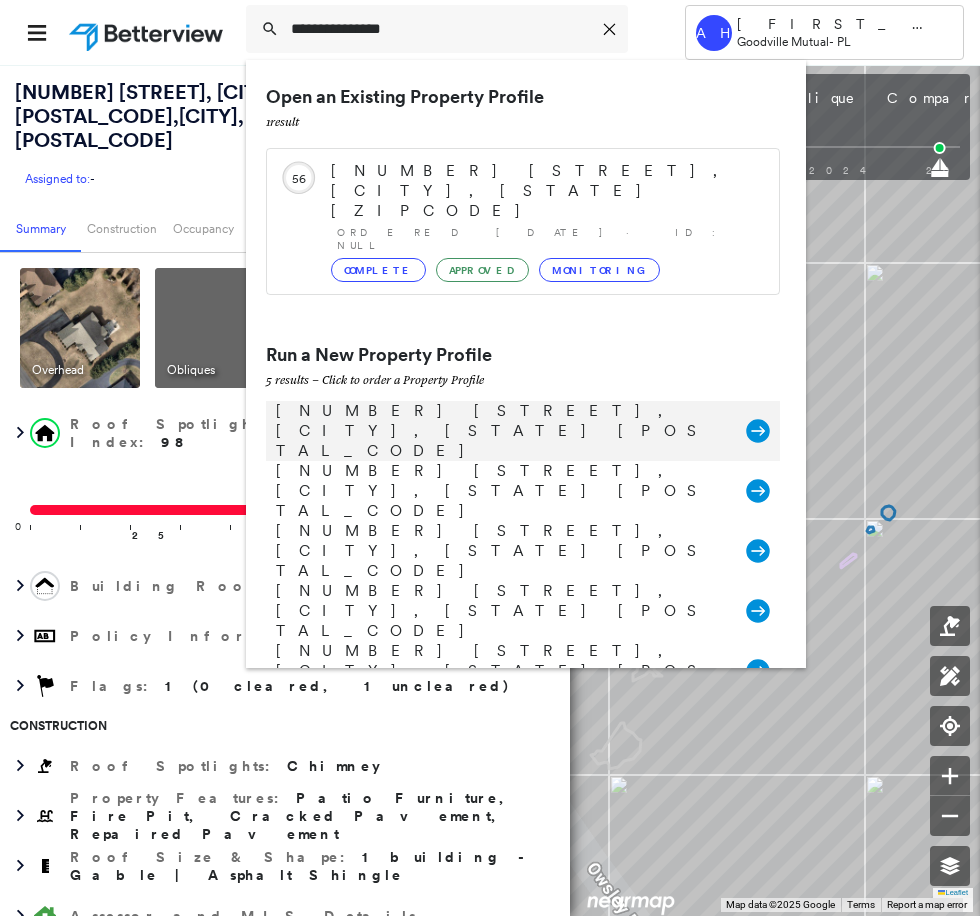 click on "[NUMBER] [STREET], [CITY], [STATE] [POSTAL_CODE]" at bounding box center [501, 431] 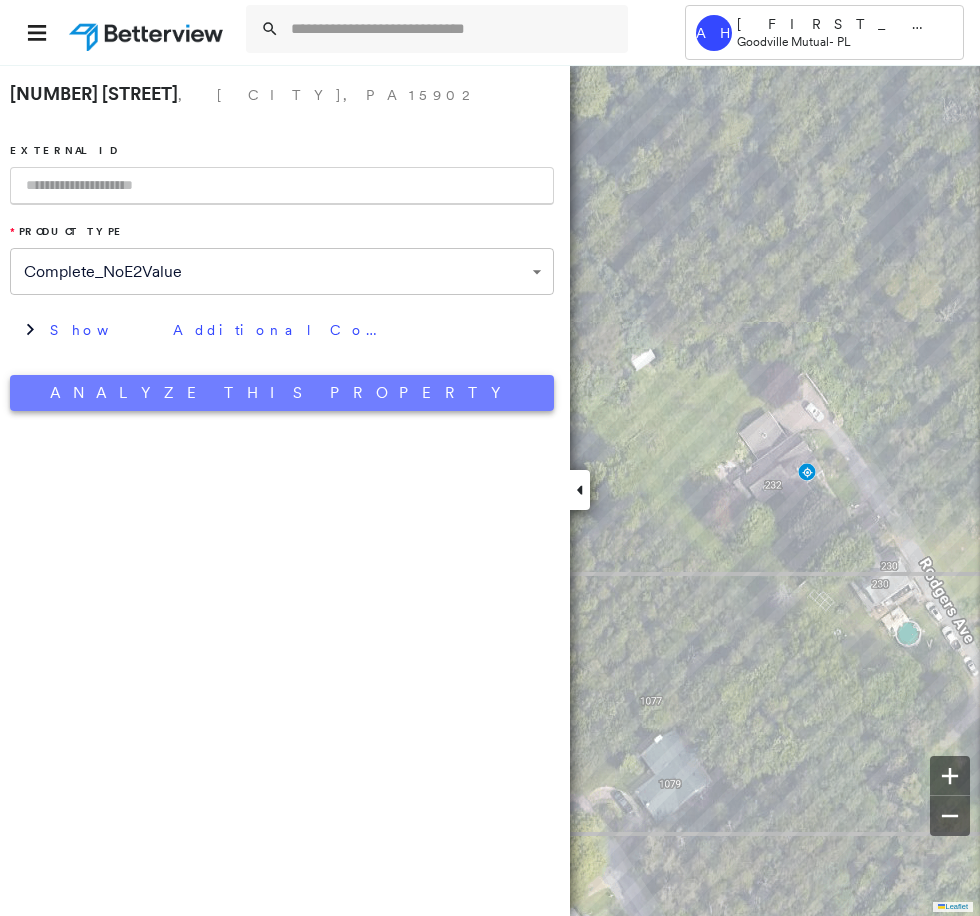 click on "Analyze This Property" at bounding box center (282, 393) 